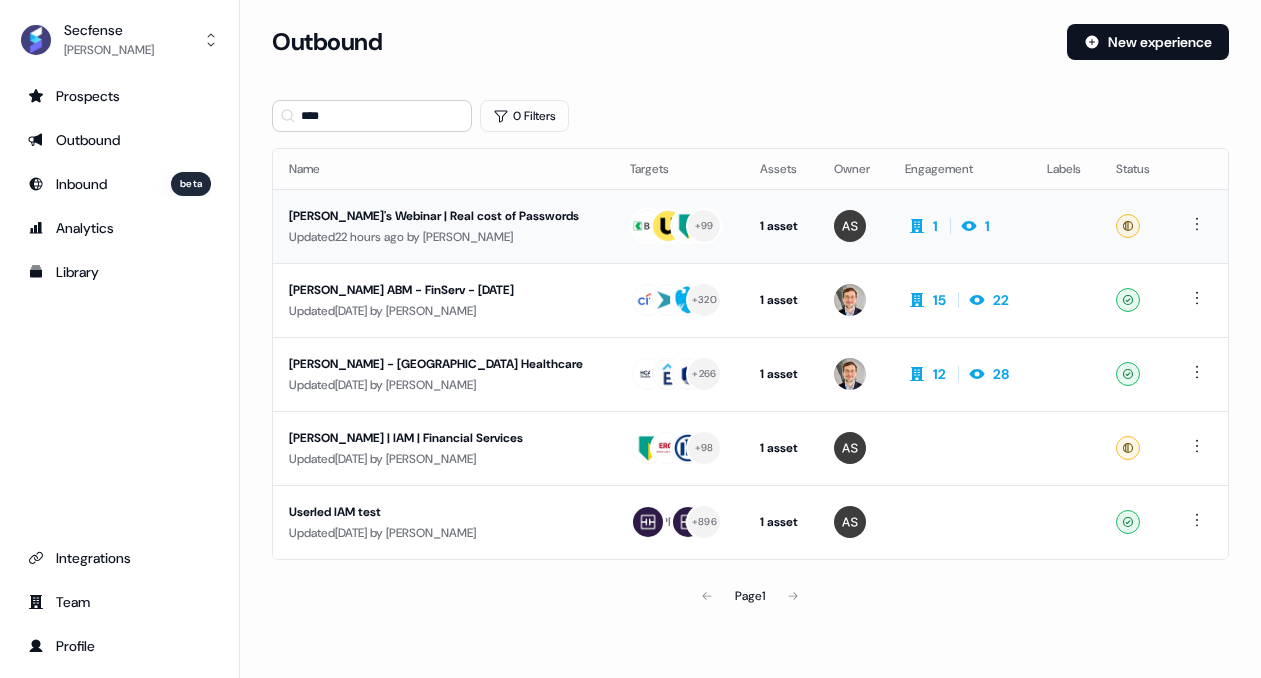 scroll, scrollTop: 0, scrollLeft: 0, axis: both 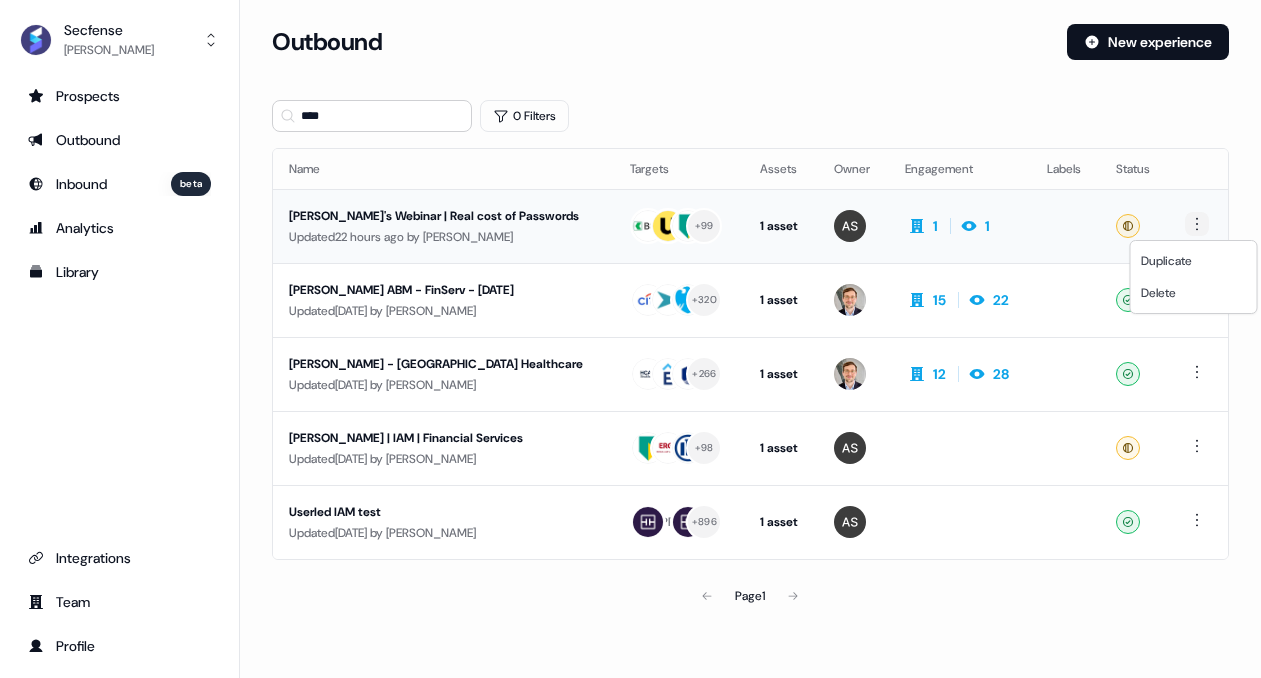 click on "For the best experience switch devices to a bigger screen. Go to [DOMAIN_NAME] Secfense [PERSON_NAME] Prospects Outbound Inbound beta Analytics Library   Integrations Team Profile Loading... Outbound New experience **** 0   Filters Name Targets Assets Owner Engagement Labels Status [PERSON_NAME]'s Webinar | Real cost of Passwords Updated  22 hours ago   by   [PERSON_NAME] + 99 1   asset Webinar 1 1 Ready [PERSON_NAME] ABM - FinServ - [DATE] Updated  [DATE]   by   [PERSON_NAME] + 320 1   asset Post-demo follow-up 15 22 Ready [PERSON_NAME] - [GEOGRAPHIC_DATA] Healthcare Updated  [DATE]   by   [PERSON_NAME] + 266 1   asset Post-demo follow-up 12 28 Ready [PERSON_NAME] | IAM | Financial Services Updated  [DATE]   by   [PERSON_NAME] + 98 1   asset Post-demo follow-up Ready Userled IAM test Updated  [DATE]   by   [PERSON_NAME] PR + 896 1   asset Post-demo follow-up Ready Page  1 Duplicate Delete" at bounding box center [630, 339] 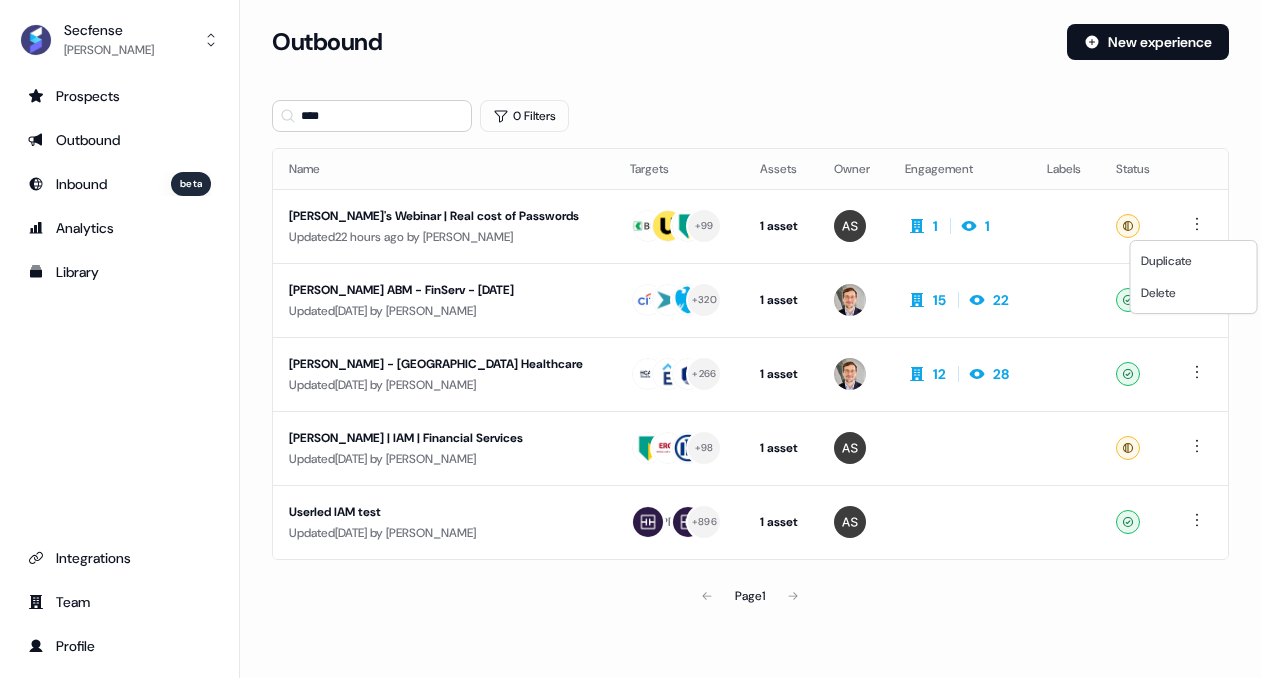 click on "For the best experience switch devices to a bigger screen. Go to [DOMAIN_NAME] Secfense [PERSON_NAME] Prospects Outbound Inbound beta Analytics Library   Integrations Team Profile Loading... Outbound New experience **** 0   Filters Name Targets Assets Owner Engagement Labels Status [PERSON_NAME]'s Webinar | Real cost of Passwords Updated  22 hours ago   by   [PERSON_NAME] + 99 1   asset Webinar 1 1 Ready [PERSON_NAME] ABM - FinServ - [DATE] Updated  [DATE]   by   [PERSON_NAME] + 320 1   asset Post-demo follow-up 15 22 Ready [PERSON_NAME] - [GEOGRAPHIC_DATA] Healthcare Updated  [DATE]   by   [PERSON_NAME] + 266 1   asset Post-demo follow-up 12 28 Ready [PERSON_NAME] | IAM | Financial Services Updated  [DATE]   by   [PERSON_NAME] + 98 1   asset Post-demo follow-up Ready Userled IAM test Updated  [DATE]   by   [PERSON_NAME] PR + 896 1   asset Post-demo follow-up Ready Page  1 Duplicate Delete" at bounding box center [630, 339] 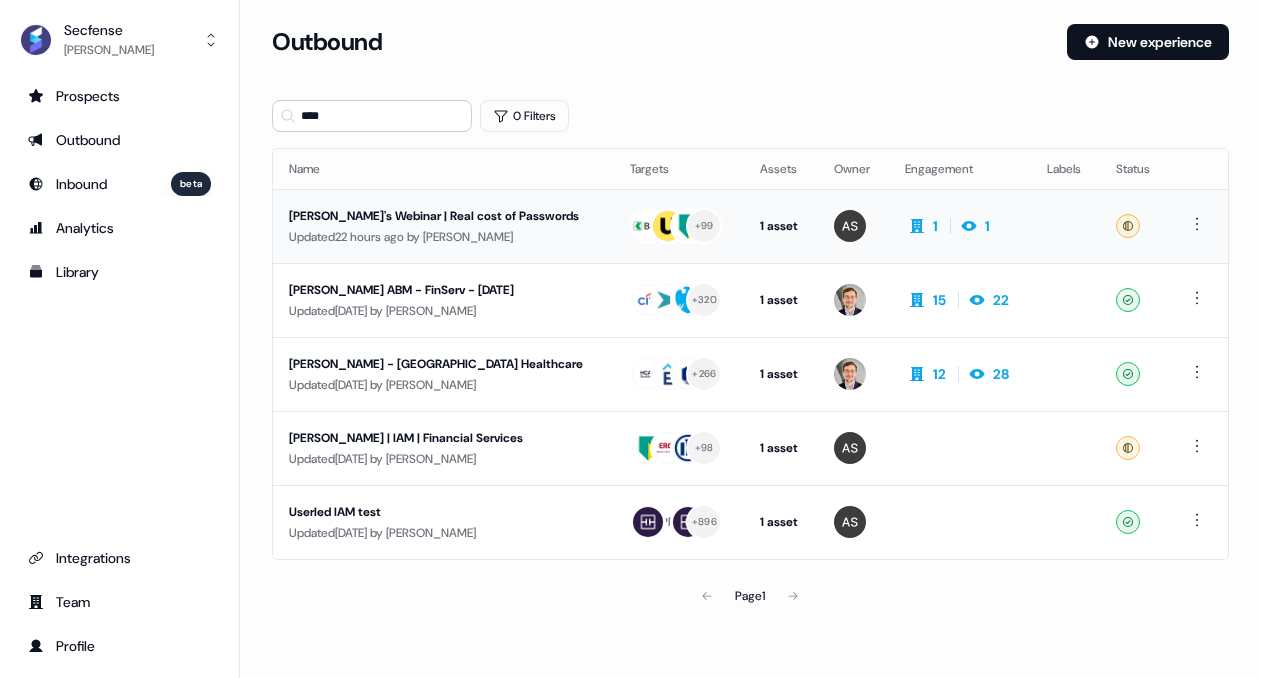 click on "Ready" at bounding box center [1134, 226] 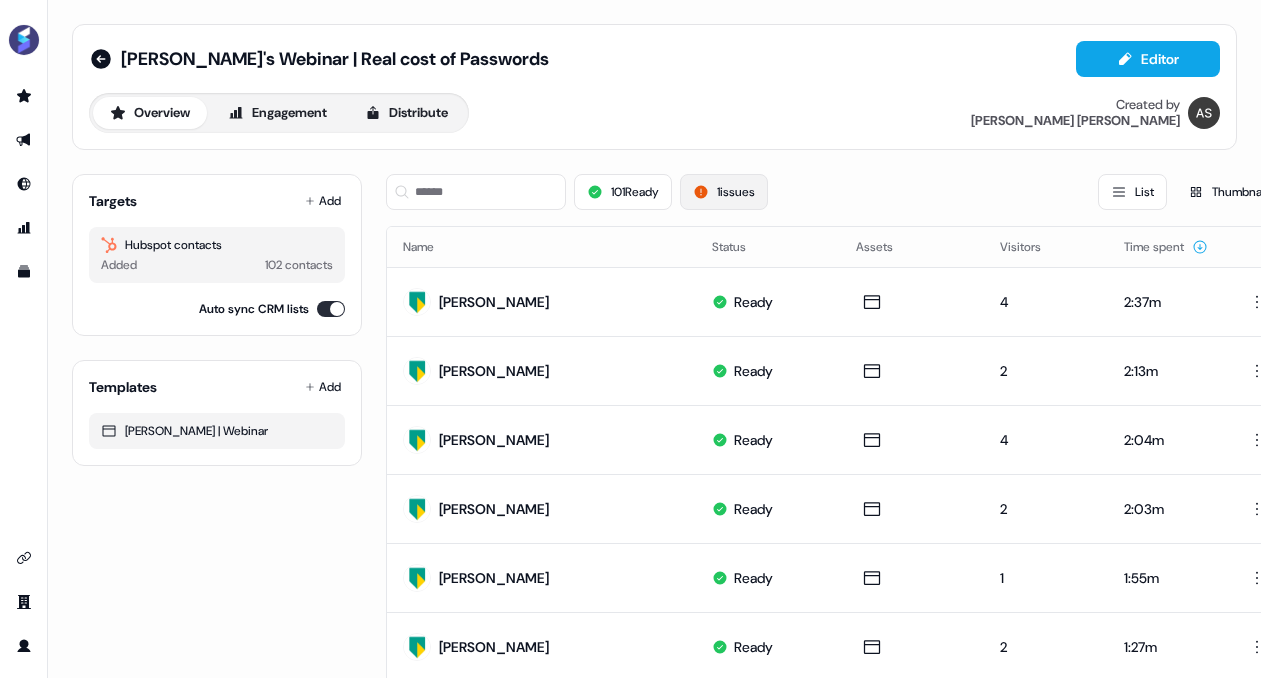 click on "1  issues" at bounding box center [724, 192] 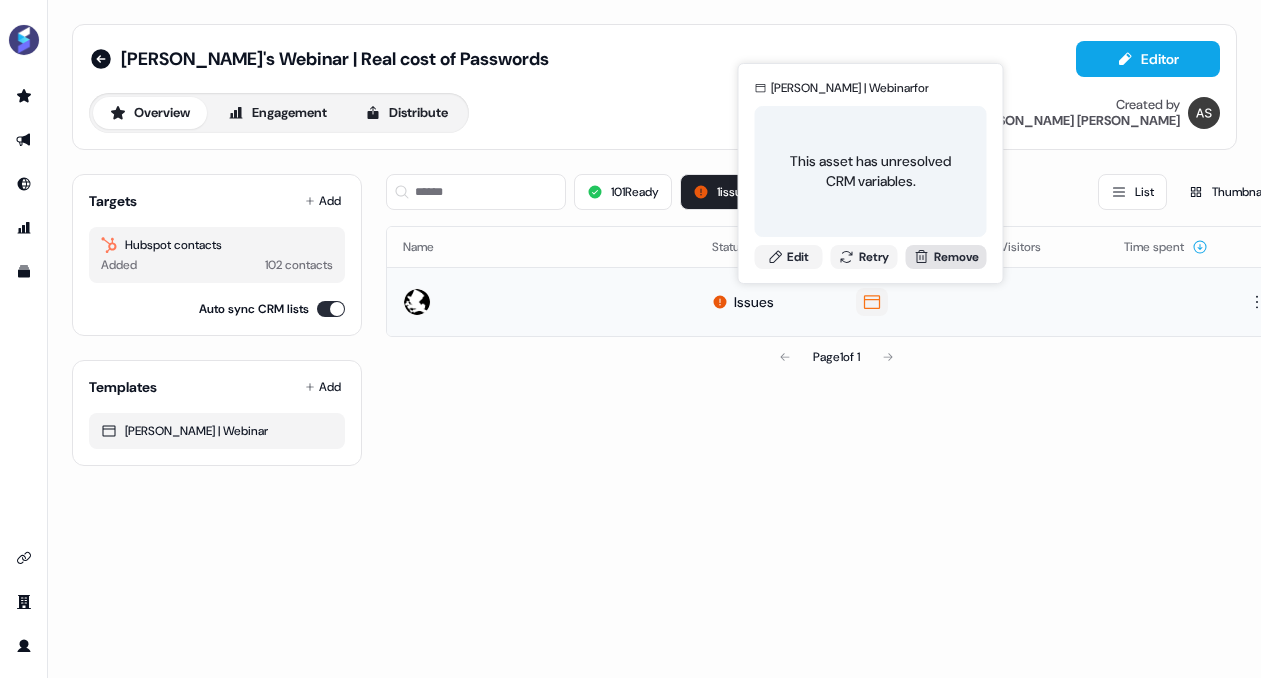 click on "Remove" at bounding box center [946, 257] 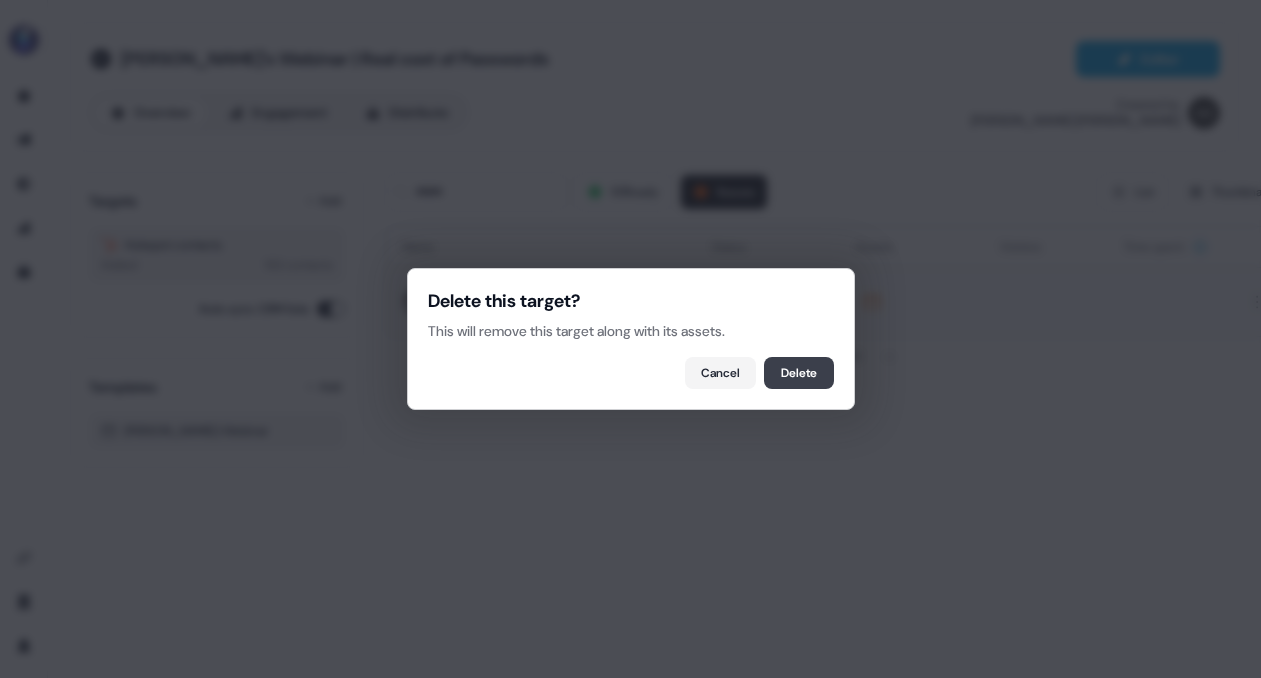 click on "Delete" at bounding box center [799, 373] 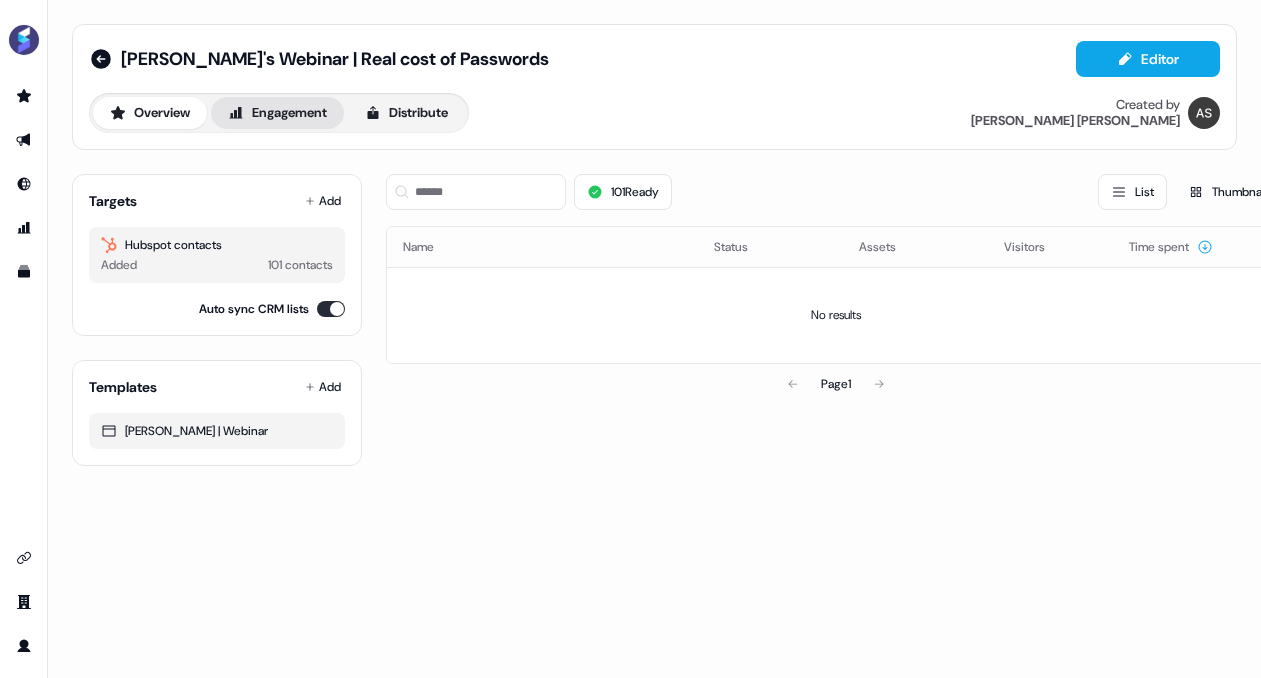 click on "Engagement" at bounding box center (277, 113) 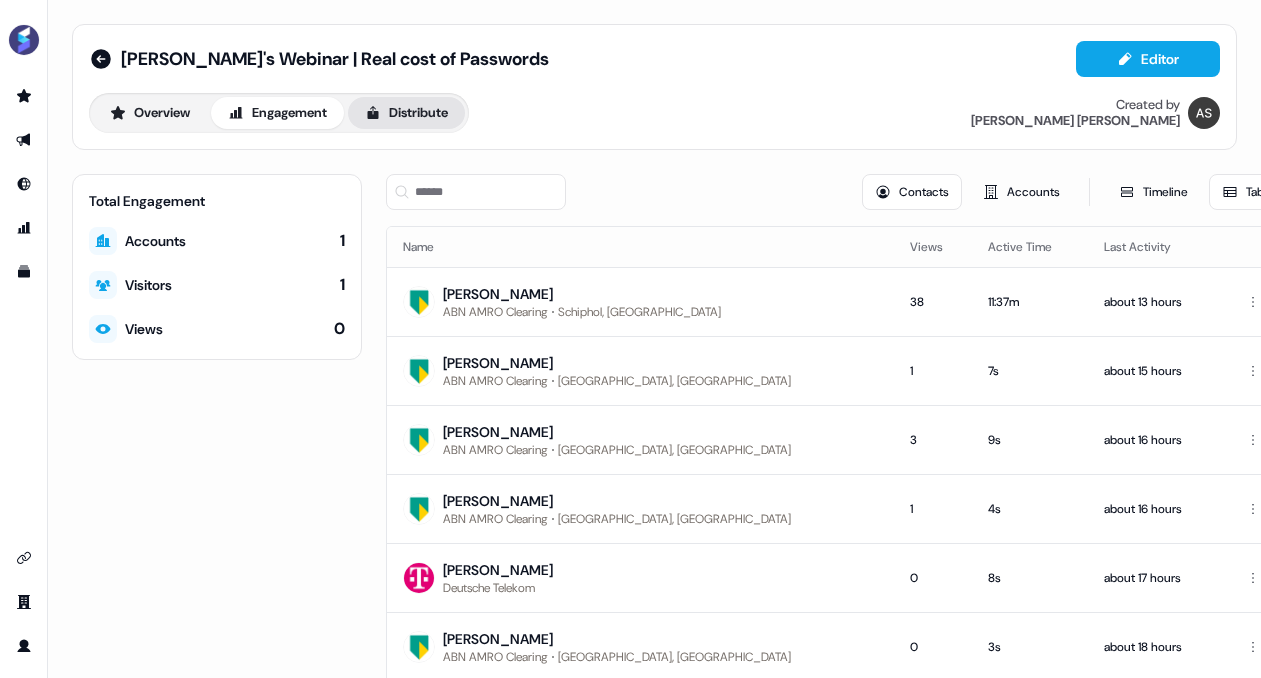 click on "Distribute" at bounding box center [406, 113] 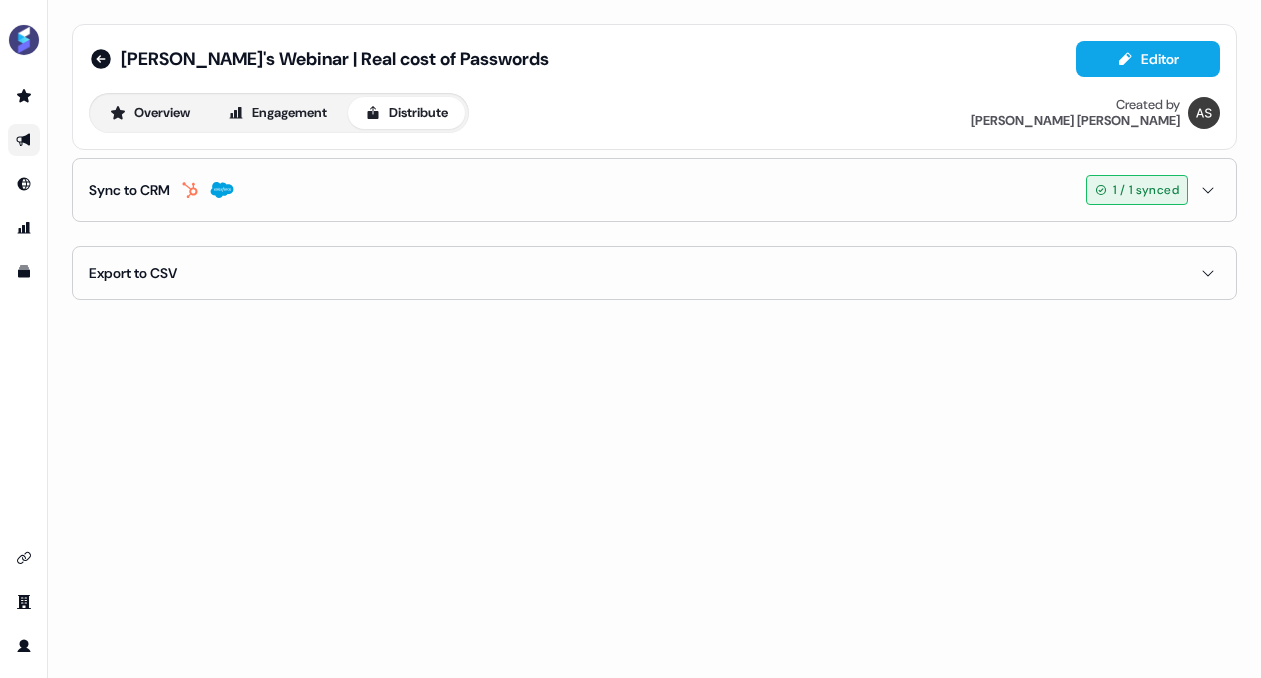 click on "1 / 1 synced" at bounding box center (1146, 190) 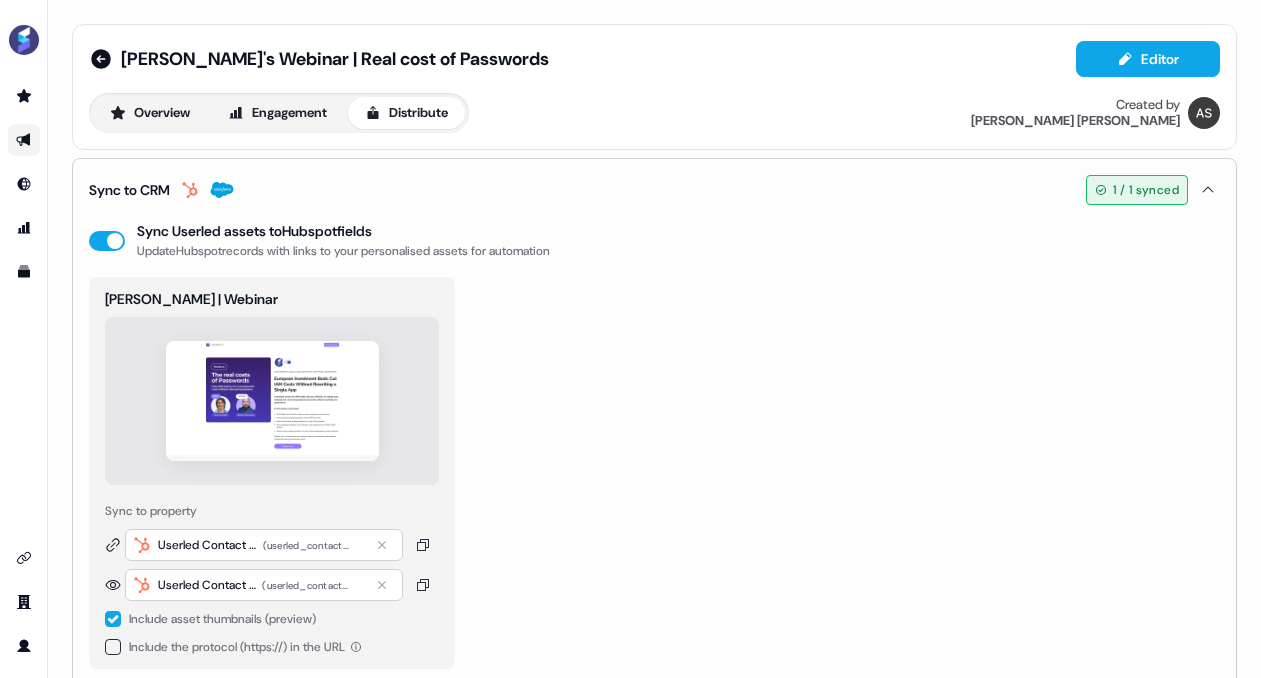 click on "1 / 1 synced" at bounding box center [1146, 190] 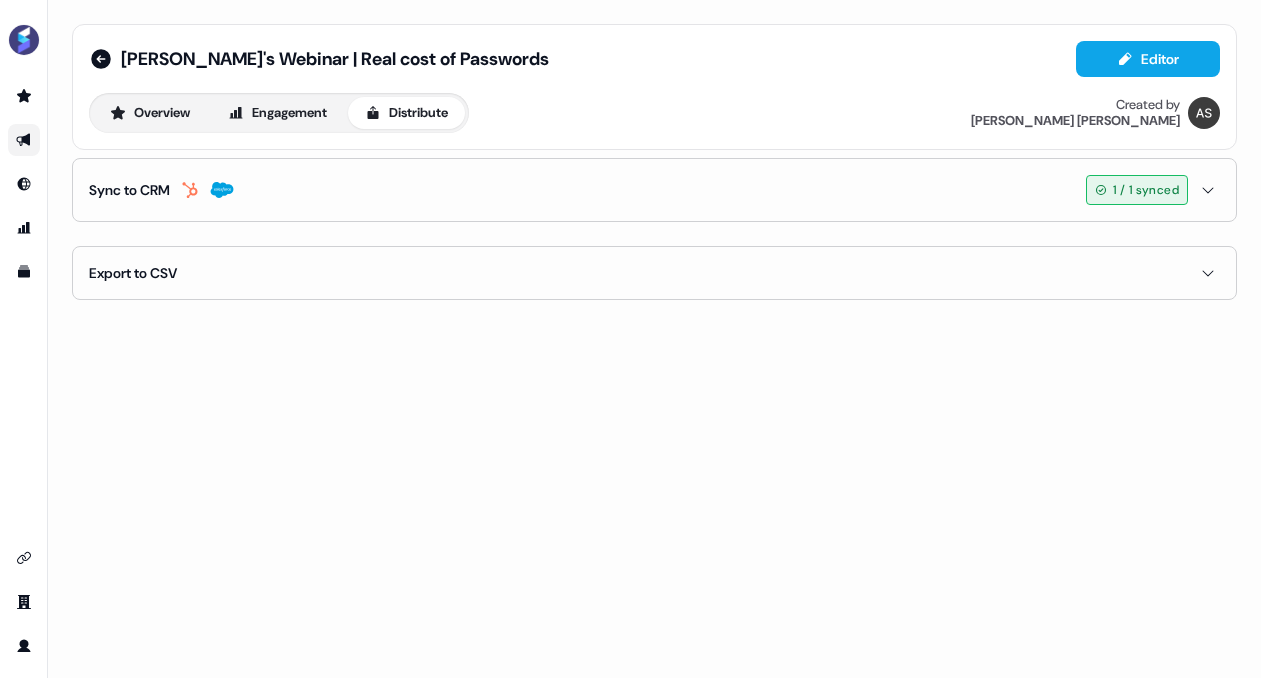 click on "Export to CSV" at bounding box center [654, 273] 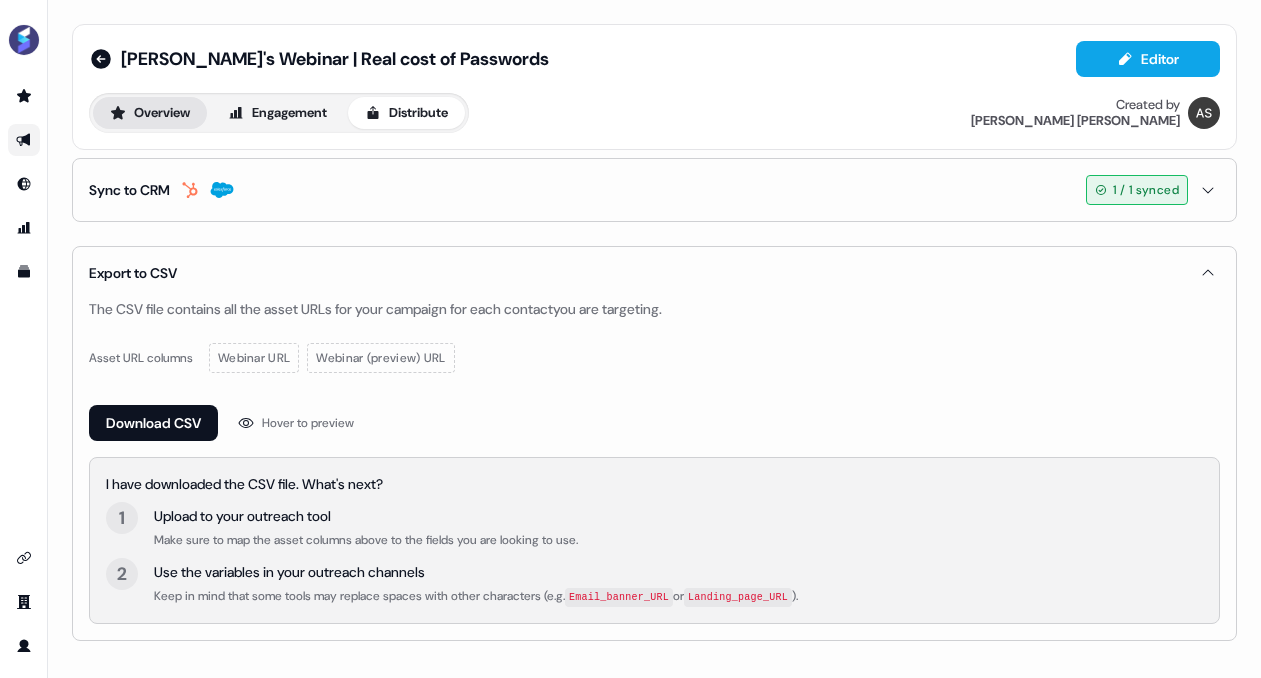 click on "Overview" at bounding box center (150, 113) 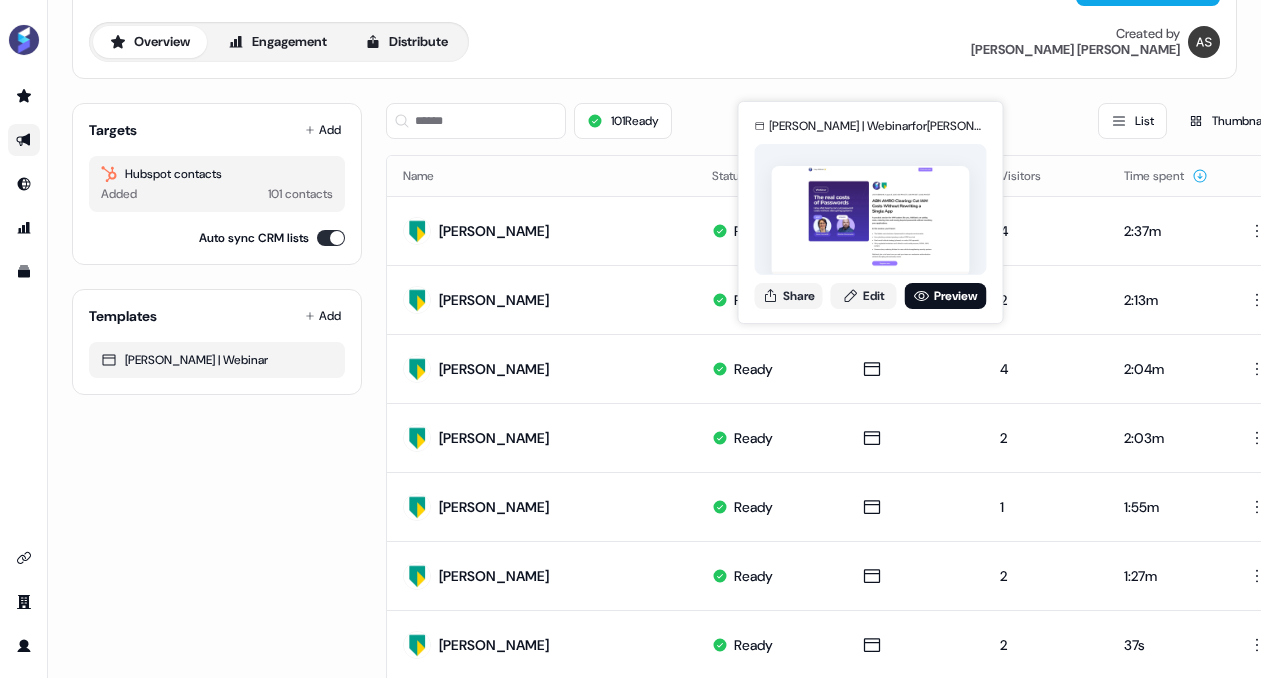 scroll, scrollTop: 0, scrollLeft: 0, axis: both 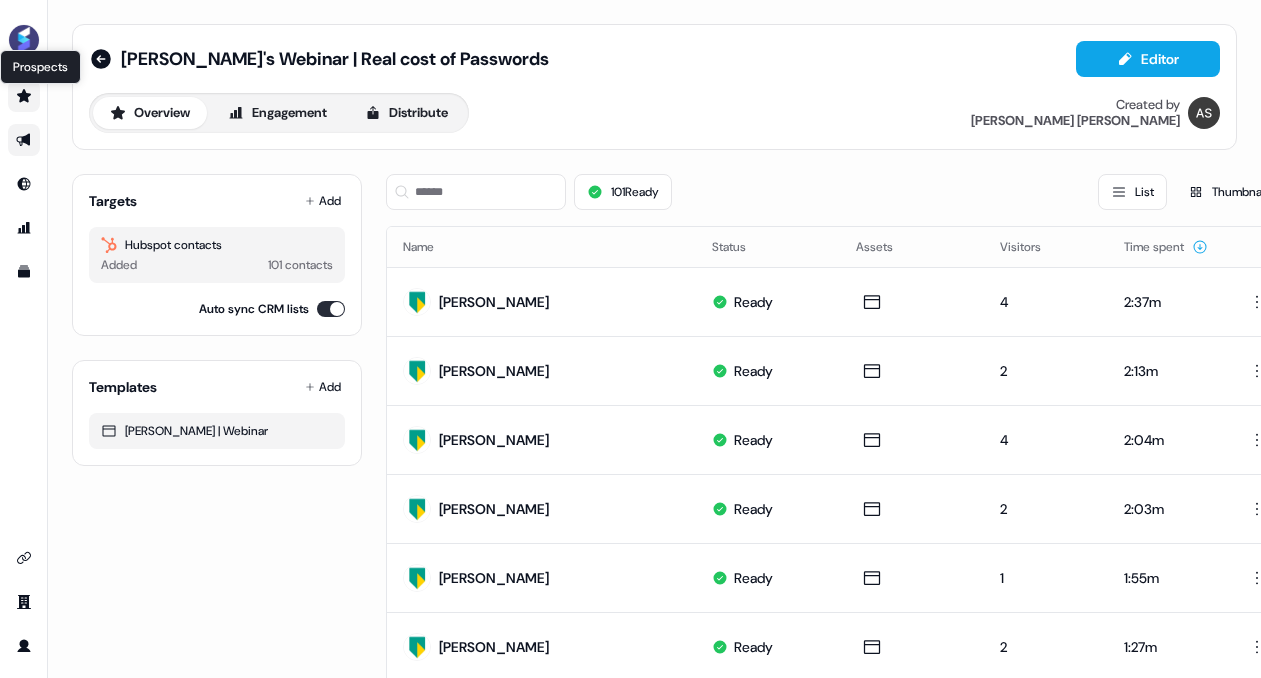 click 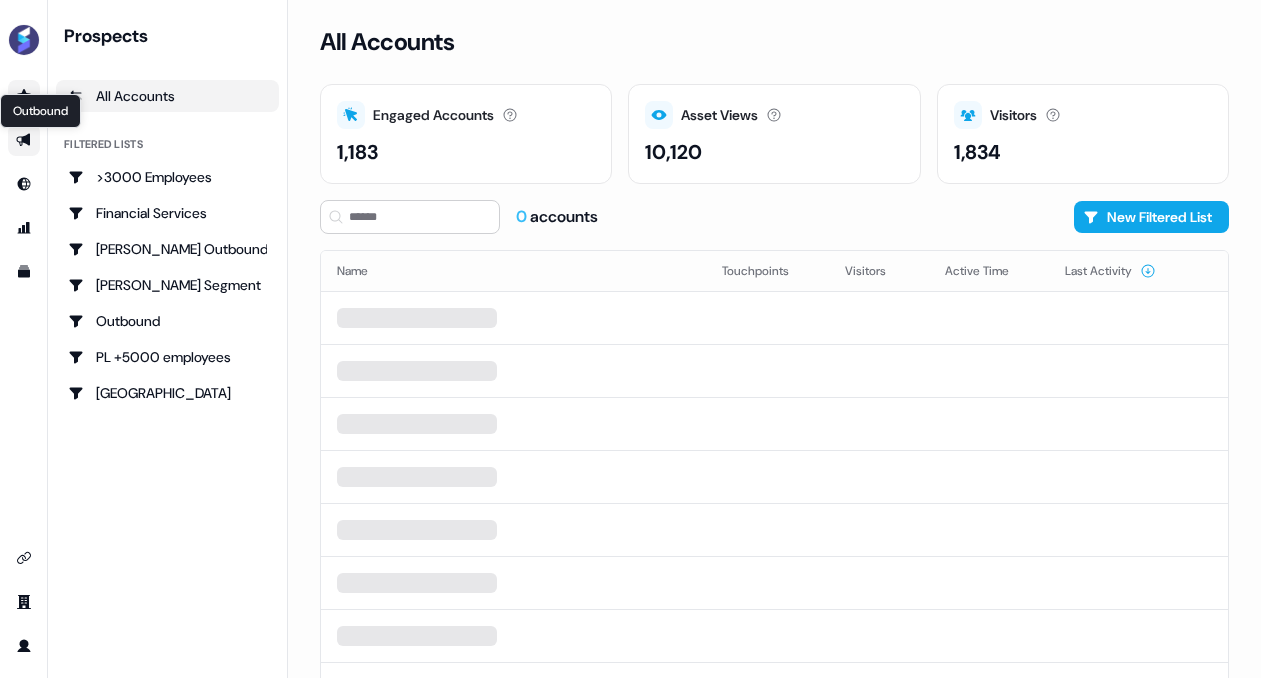 click 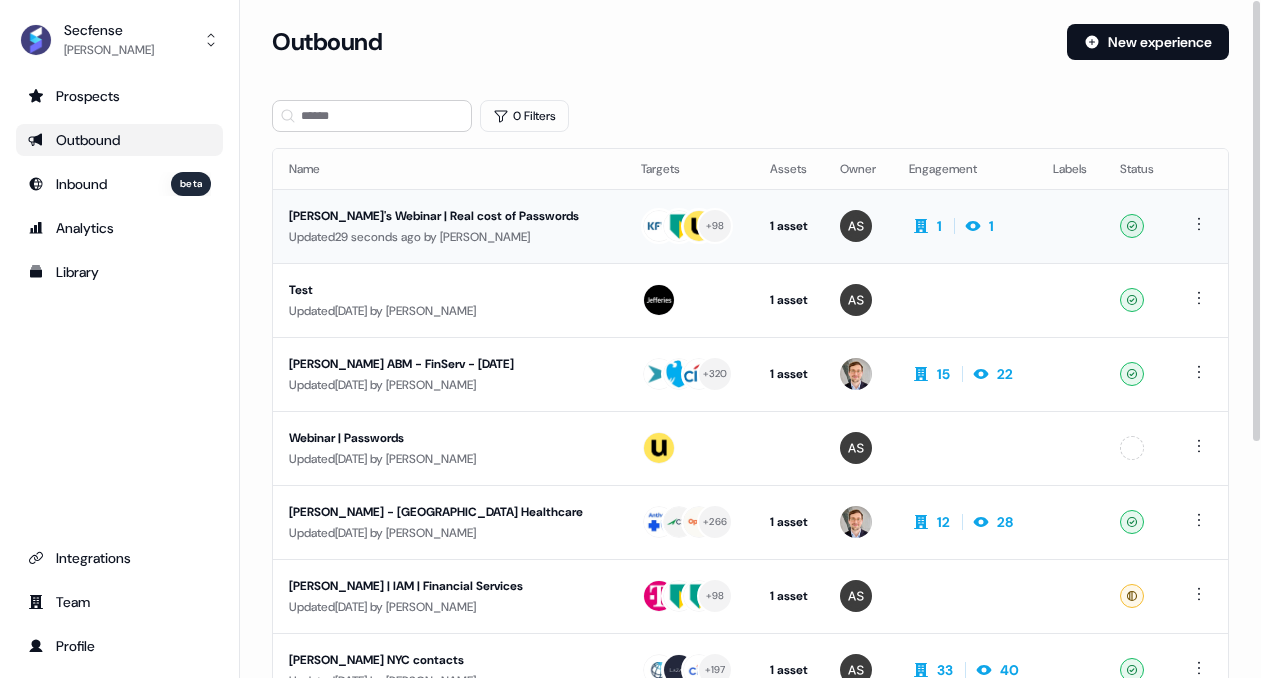 click on "[PERSON_NAME]'s Webinar | Real cost of Passwords" at bounding box center (446, 216) 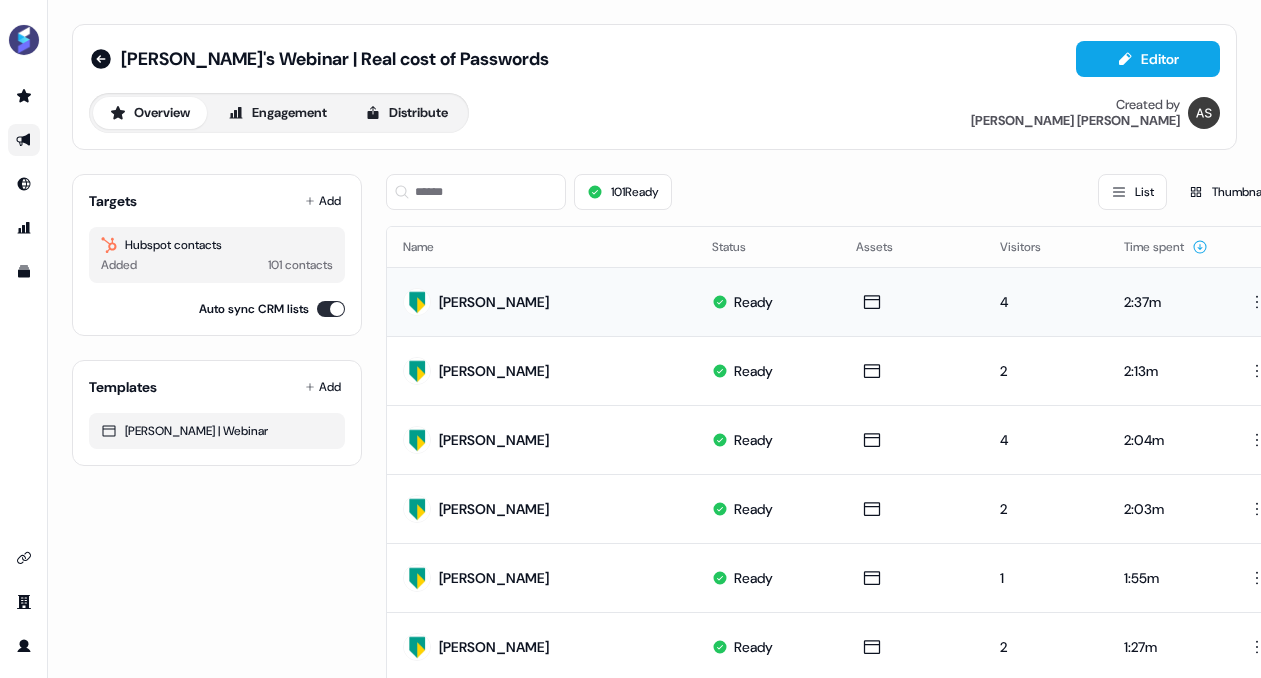 click on "4" at bounding box center [1046, 301] 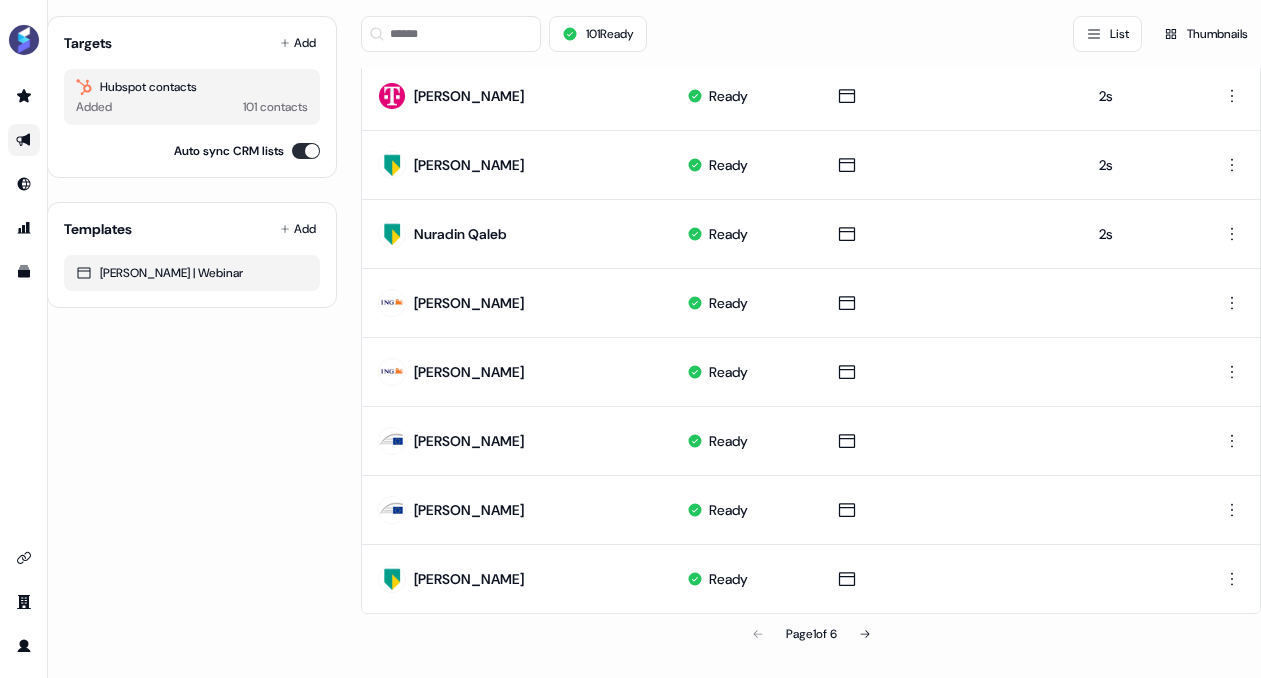 scroll, scrollTop: 1040, scrollLeft: 32, axis: both 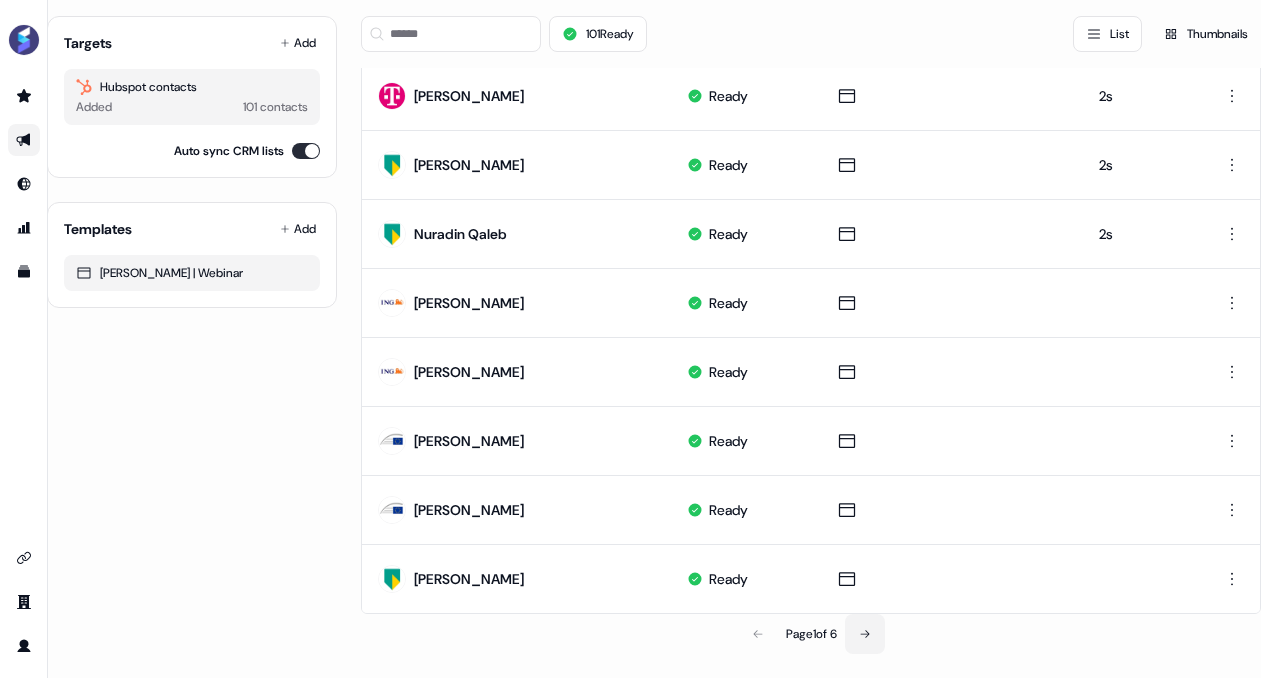 click 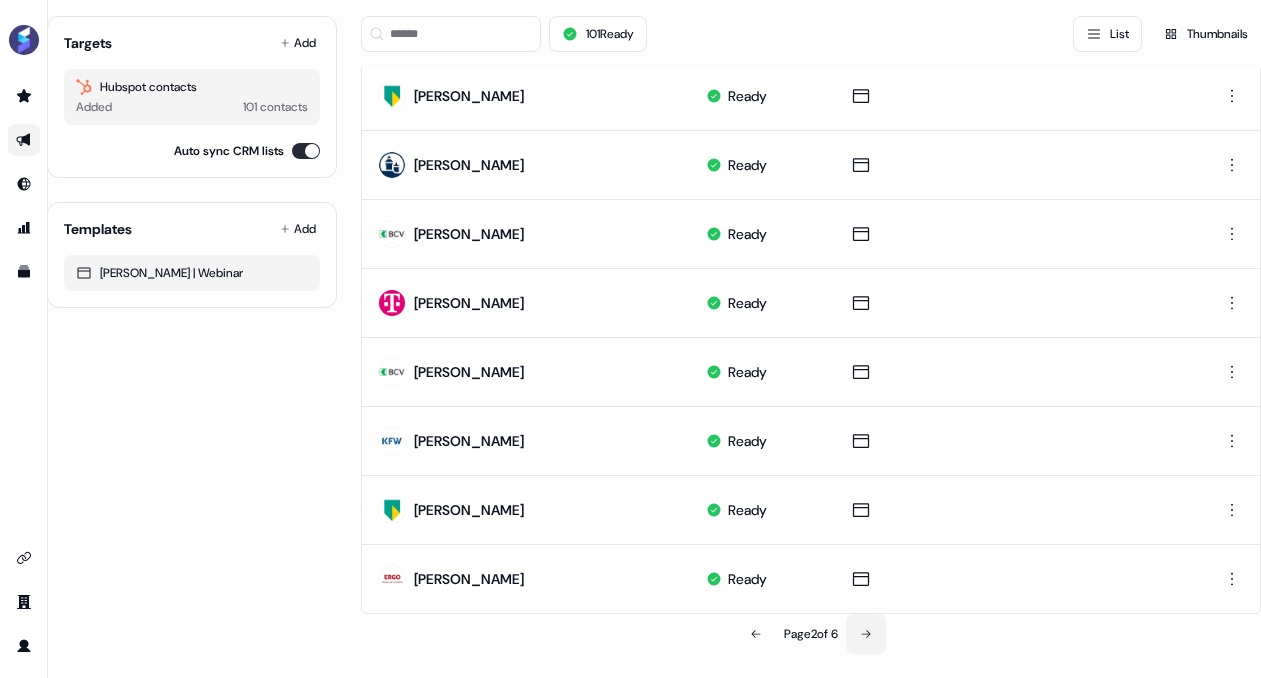 click 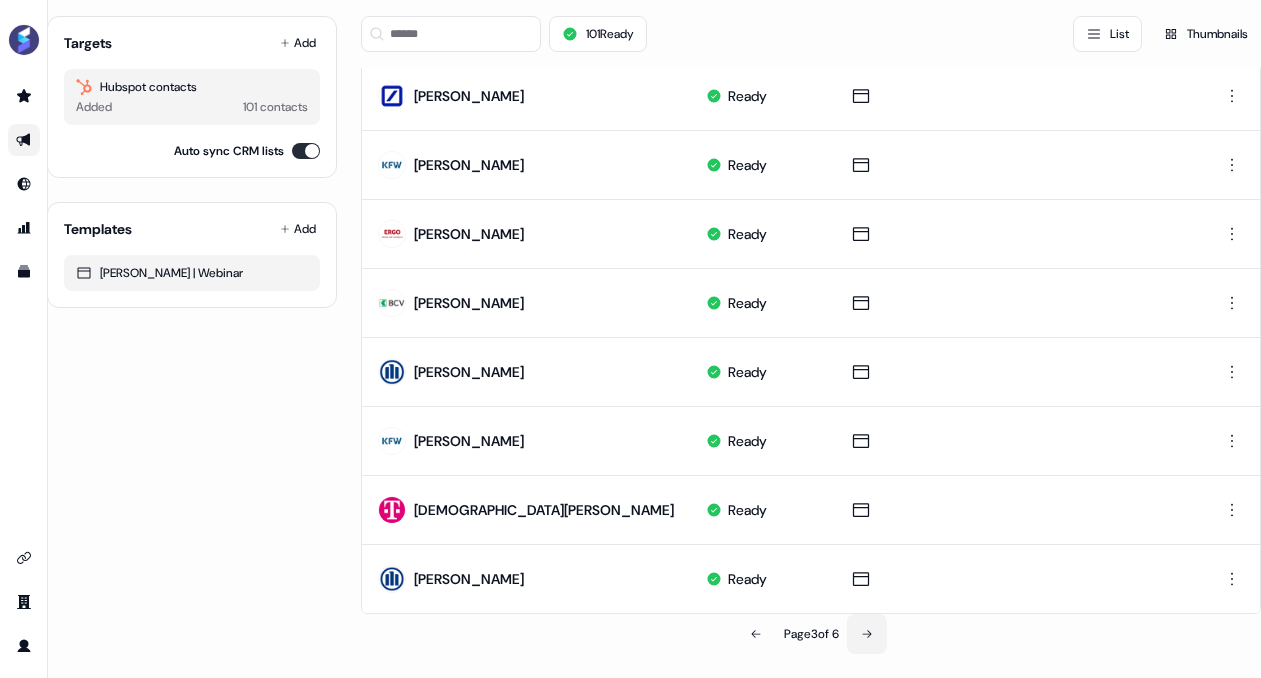click 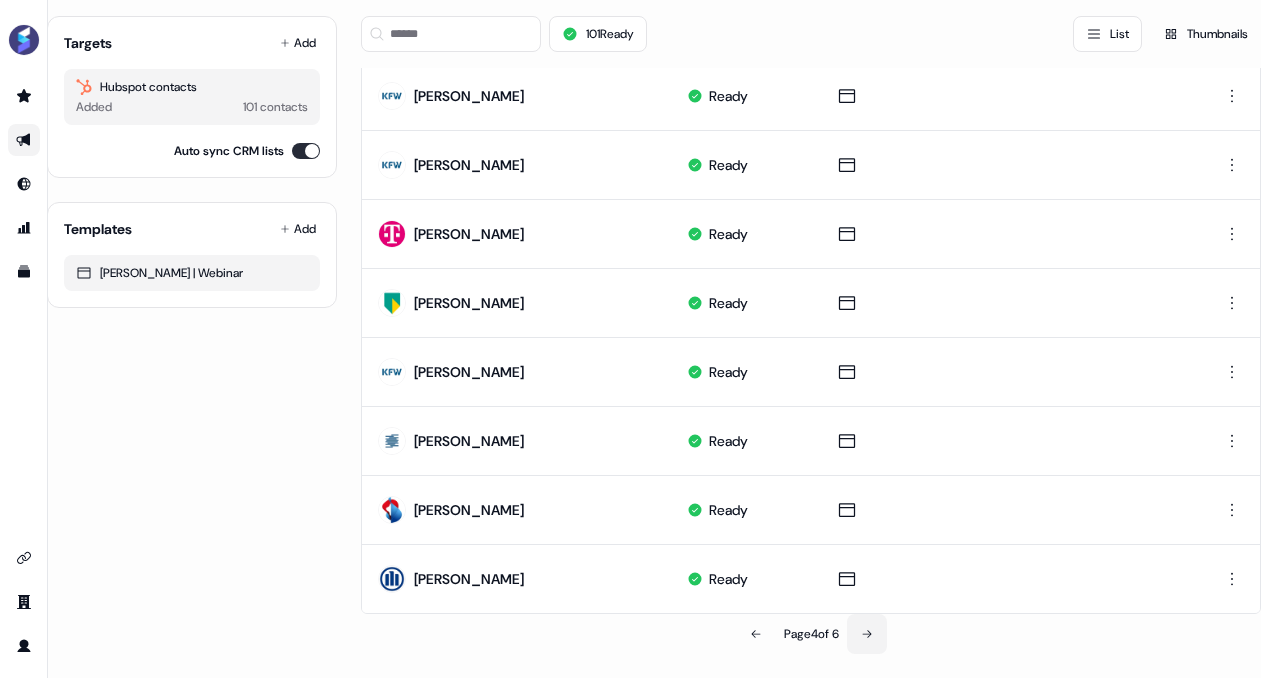 click 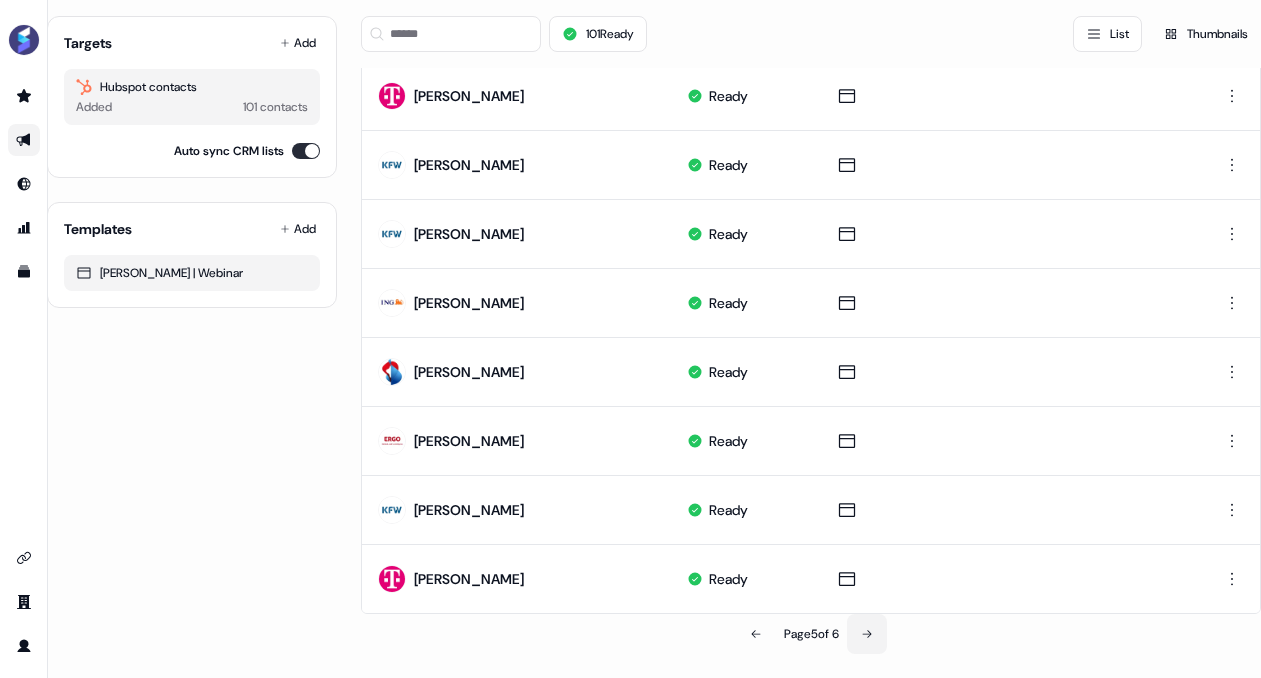 click 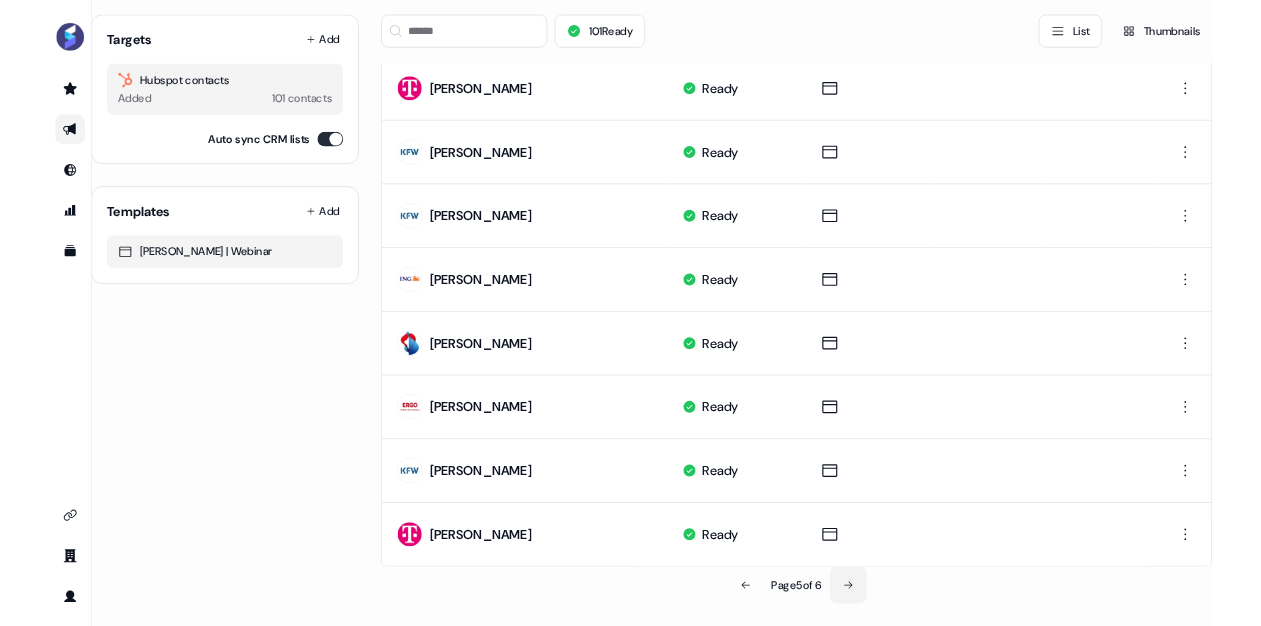 scroll, scrollTop: 0, scrollLeft: 25, axis: horizontal 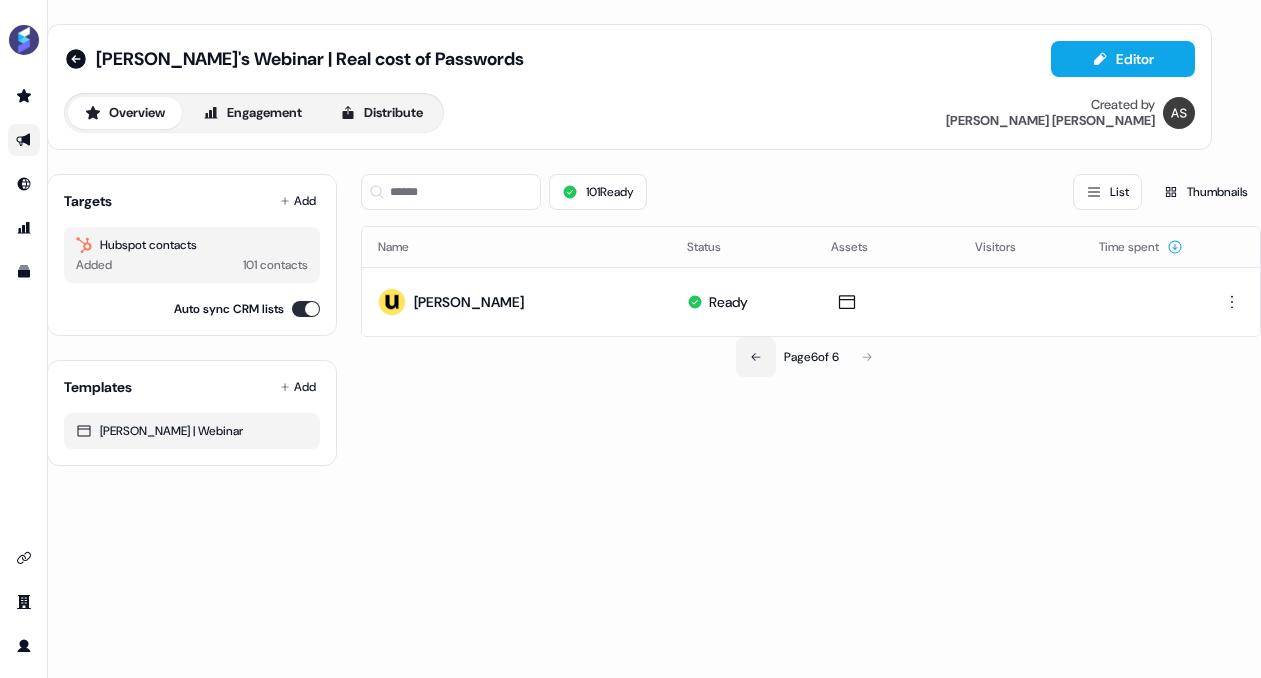click at bounding box center (756, 357) 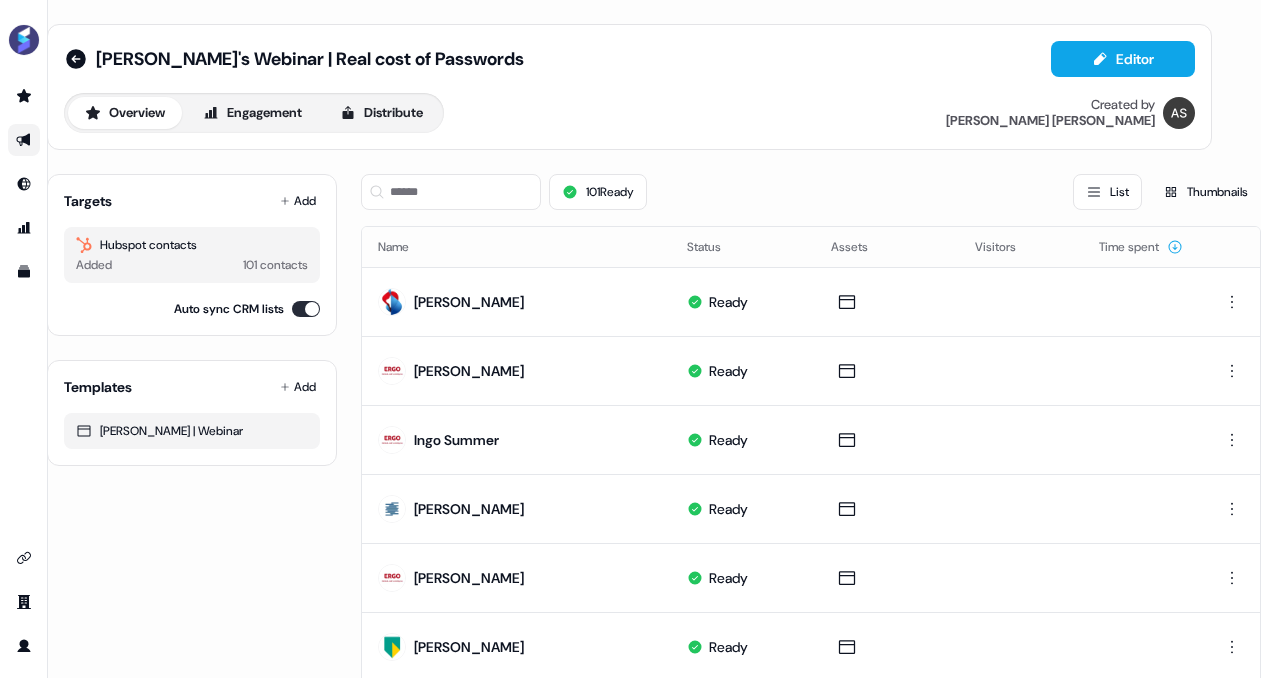 click on "Ready" at bounding box center (743, 370) 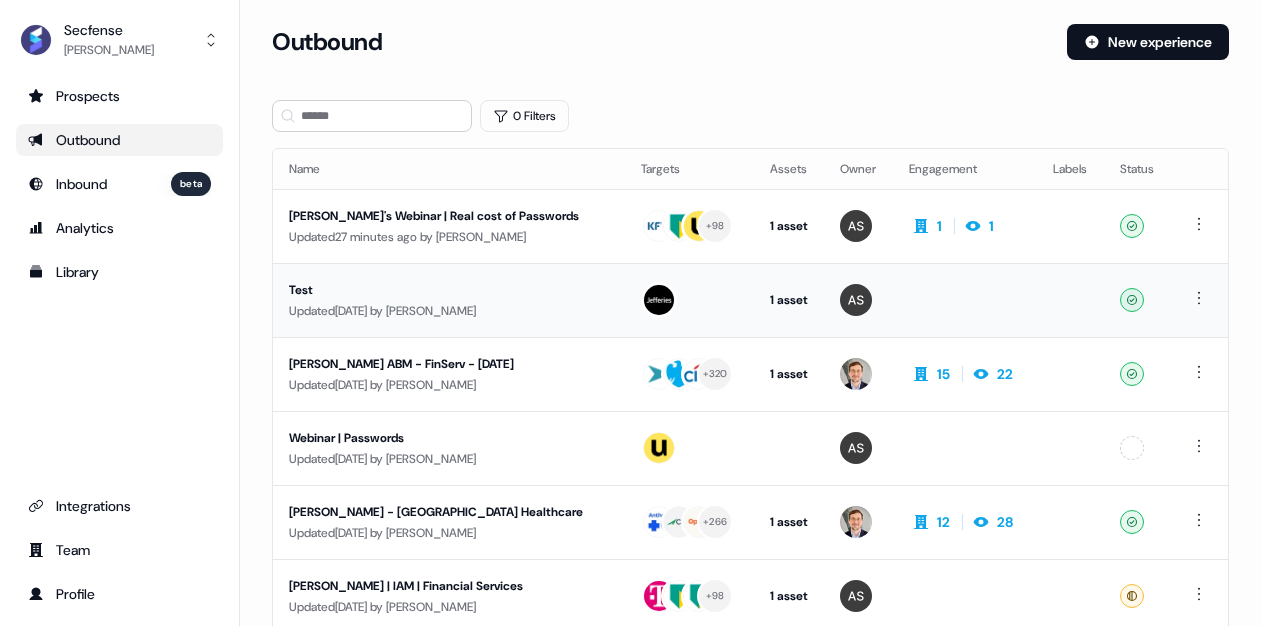 scroll, scrollTop: 0, scrollLeft: 0, axis: both 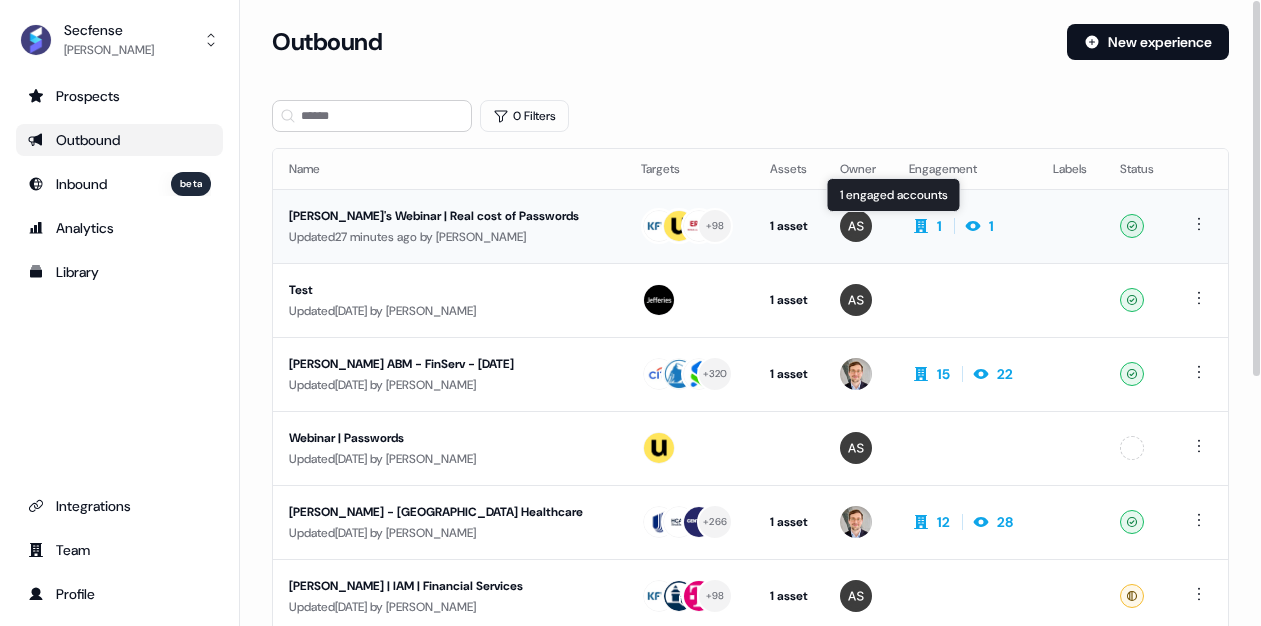 click 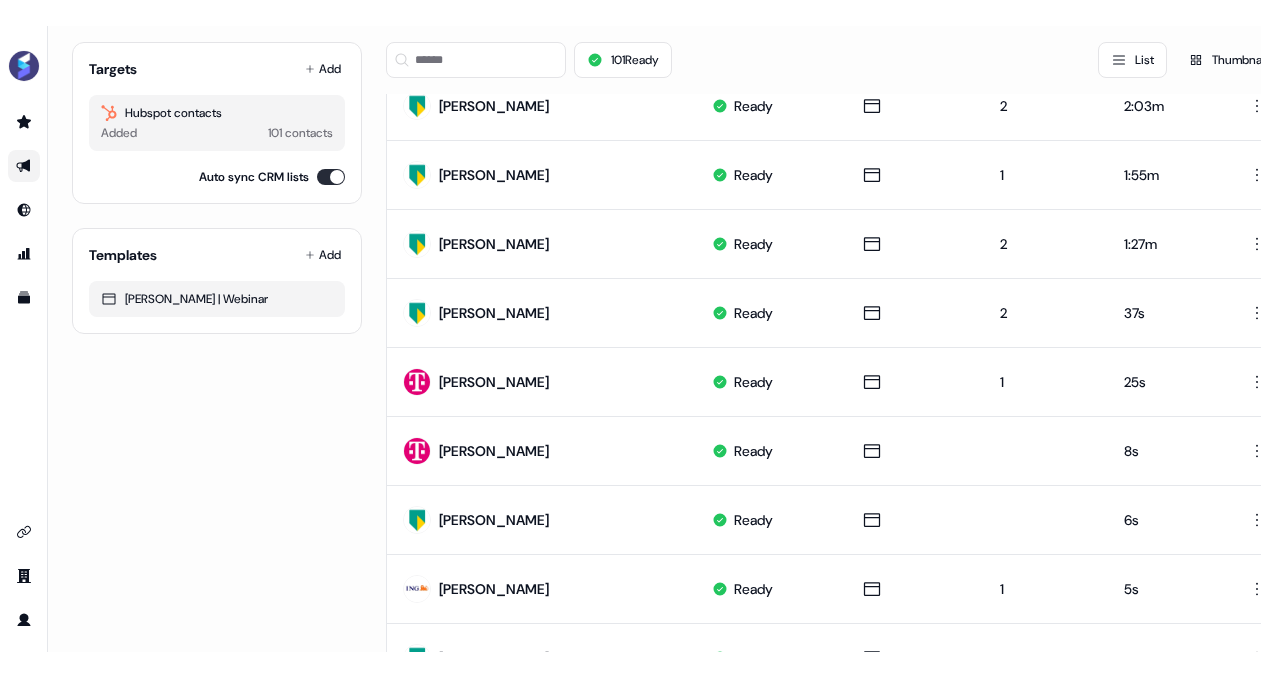 scroll, scrollTop: 0, scrollLeft: 0, axis: both 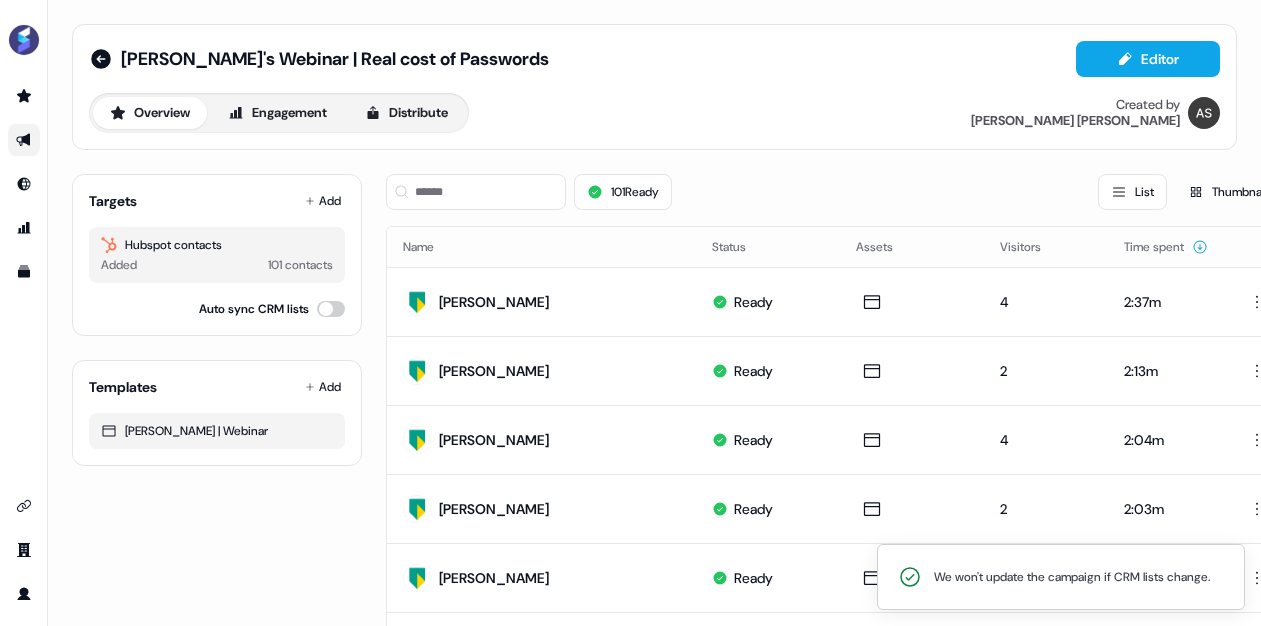 click on "Auto sync CRM lists" at bounding box center (331, 309) 